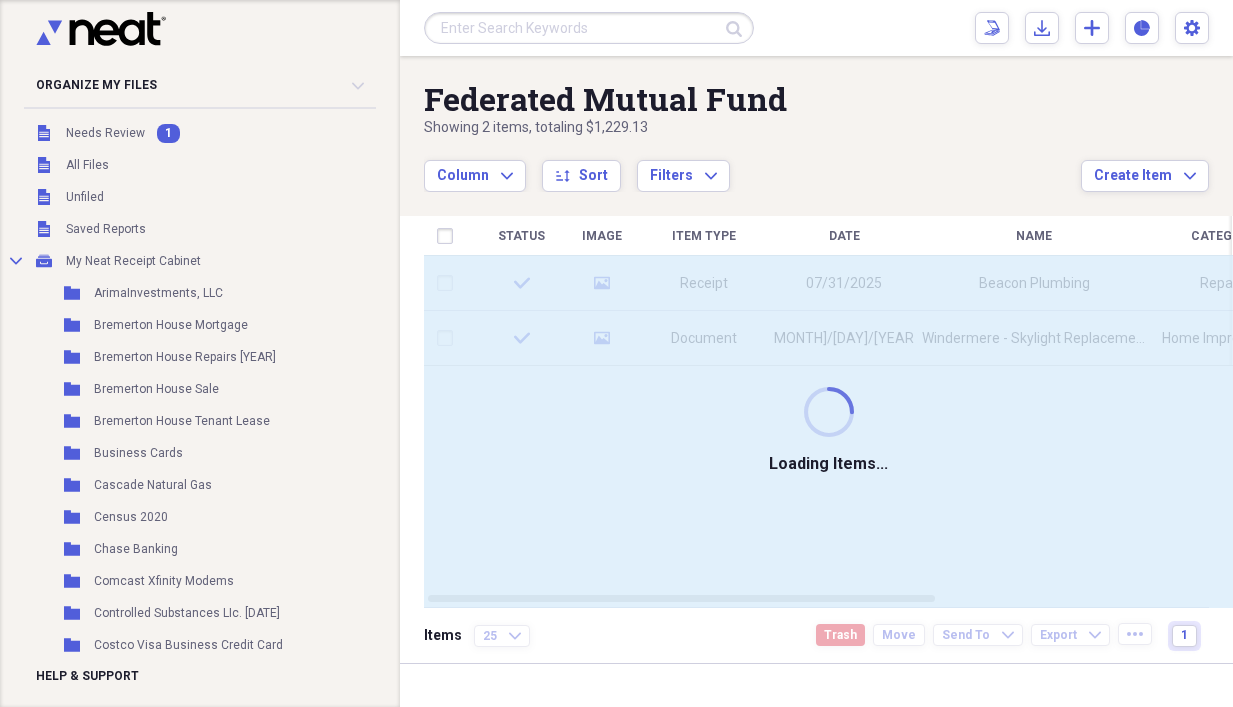 scroll, scrollTop: 0, scrollLeft: 0, axis: both 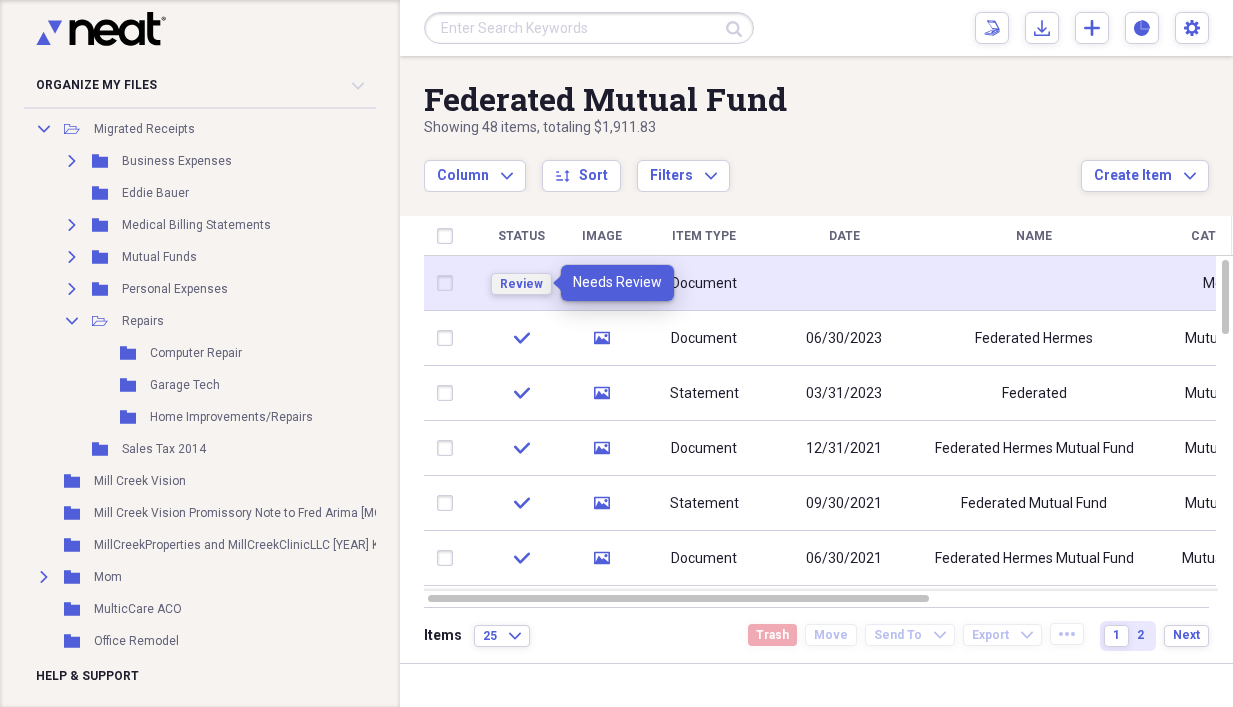click on "Review" at bounding box center [521, 284] 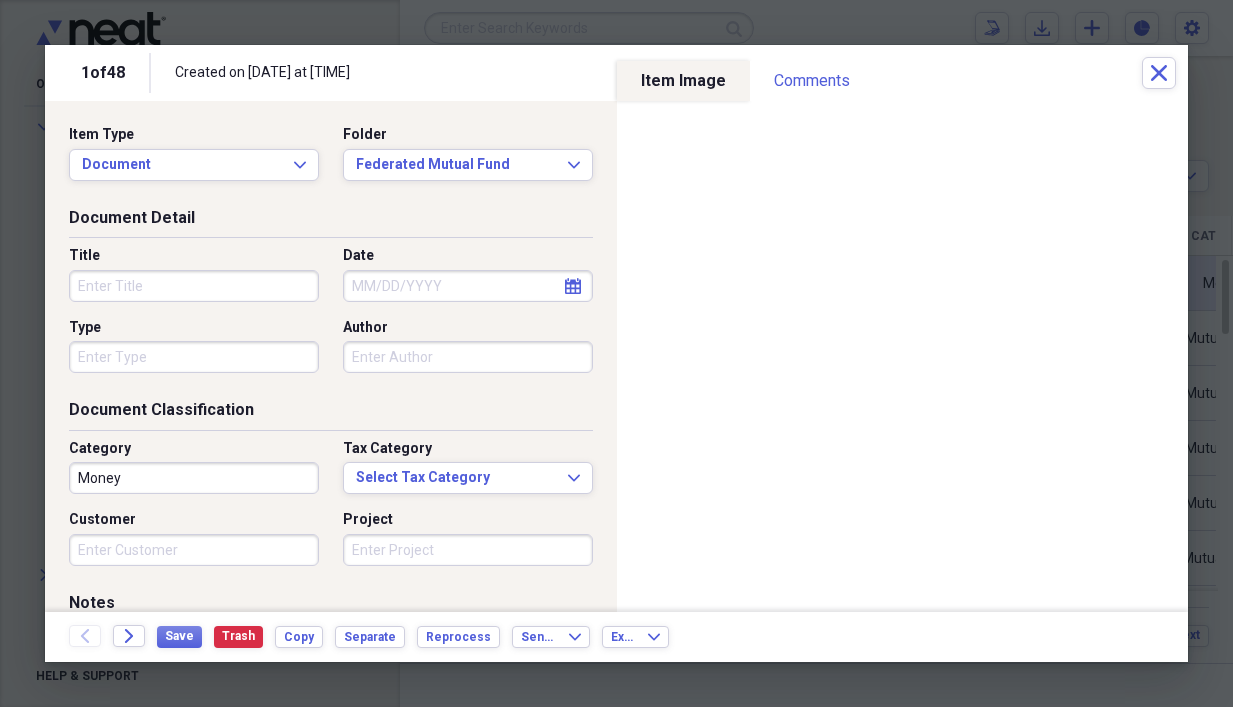 click on "Title" at bounding box center (194, 286) 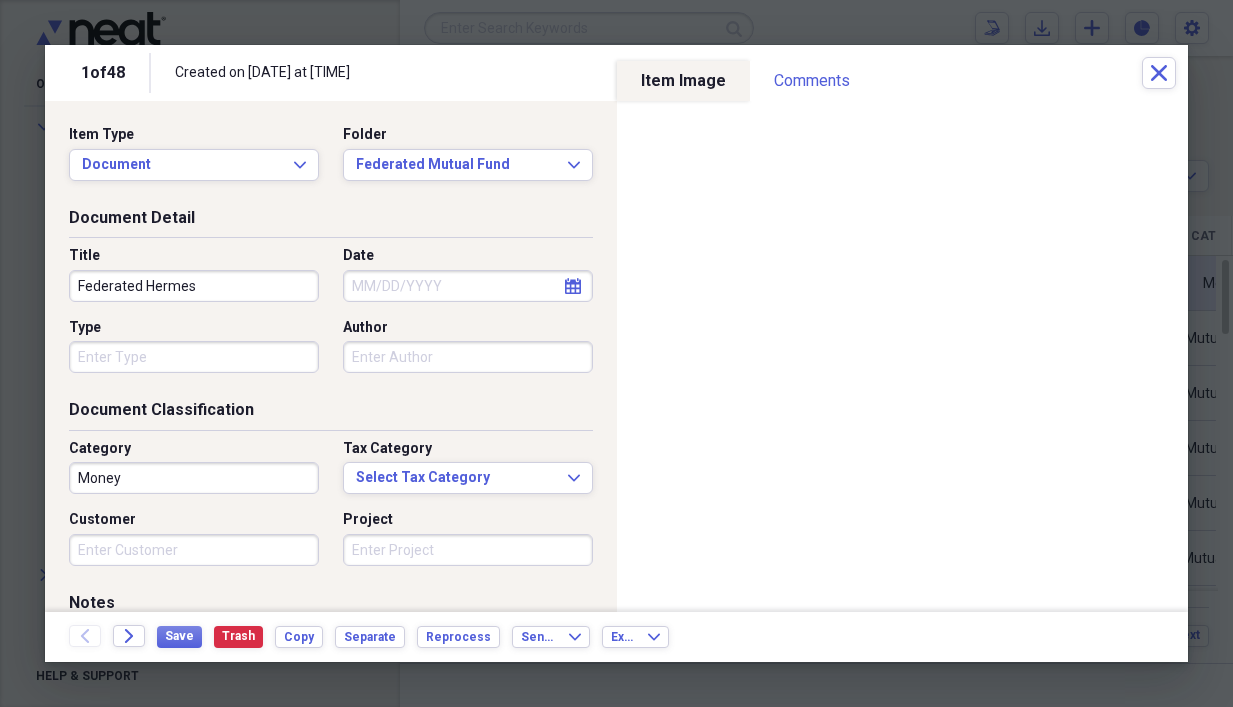 type on "Federated Hermes" 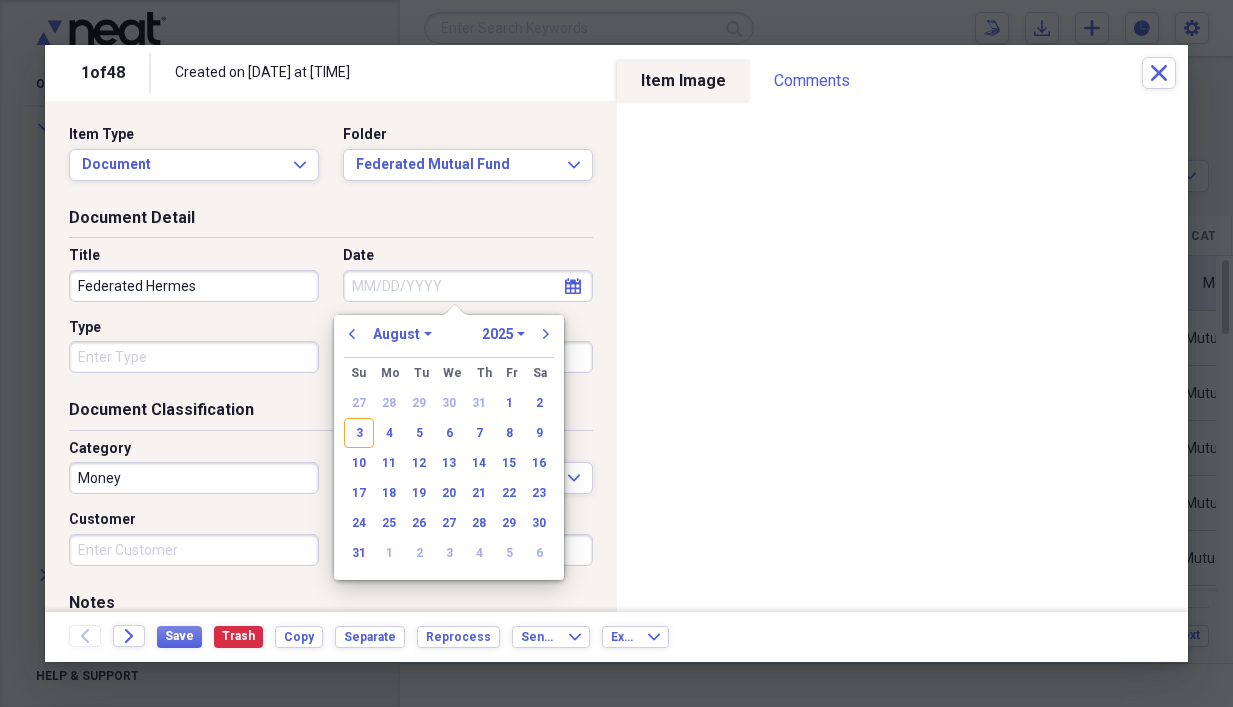 click on "1970 1971 1972 1973 1974 1975 1976 1977 1978 1979 1980 1981 1982 1983 1984 1985 1986 1987 1988 1989 1990 1991 1992 1993 1994 1995 1996 1997 1998 1999 2000 2001 2002 2003 2004 2005 2006 2007 2008 2009 2010 2011 2012 2013 2014 2015 2016 2017 2018 2019 2020 2021 2022 2023 2024 2025 2026 2027 2028 2029 2030 2031 2032 2033 2034 2035" at bounding box center [503, 334] 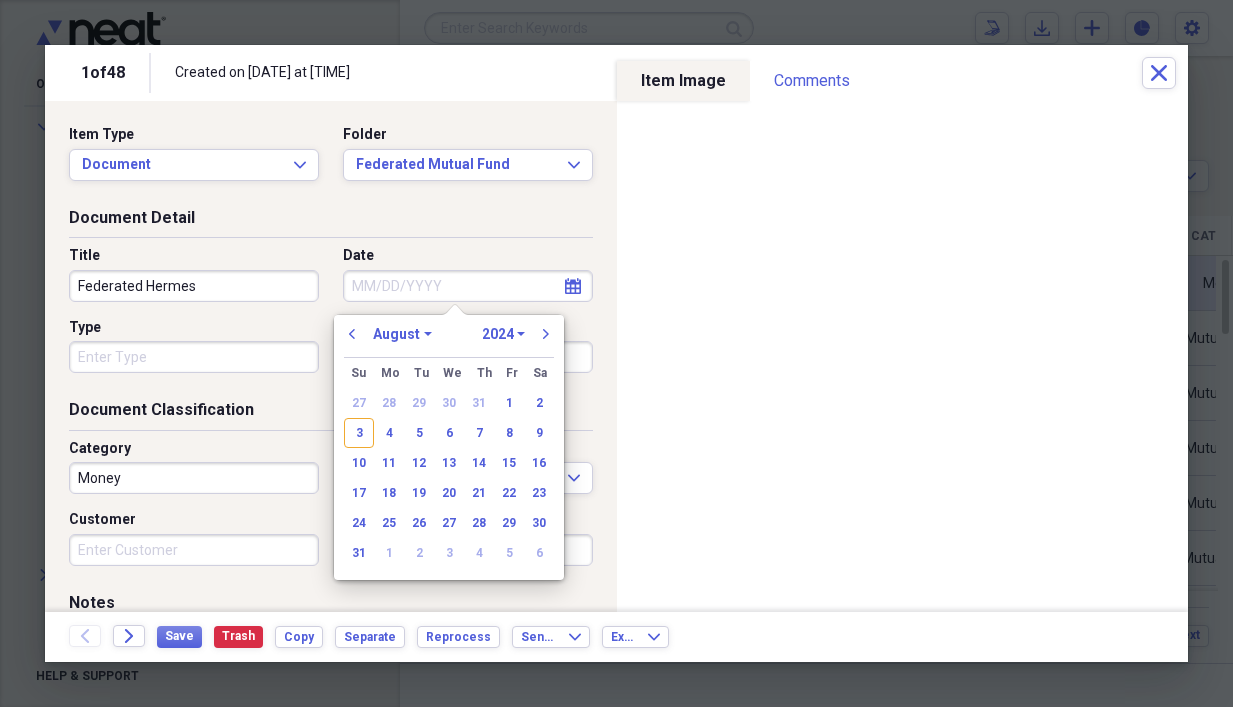 click on "1970 1971 1972 1973 1974 1975 1976 1977 1978 1979 1980 1981 1982 1983 1984 1985 1986 1987 1988 1989 1990 1991 1992 1993 1994 1995 1996 1997 1998 1999 2000 2001 2002 2003 2004 2005 2006 2007 2008 2009 2010 2011 2012 2013 2014 2015 2016 2017 2018 2019 2020 2021 2022 2023 2024 2025 2026 2027 2028 2029 2030 2031 2032 2033 2034 2035" at bounding box center (503, 334) 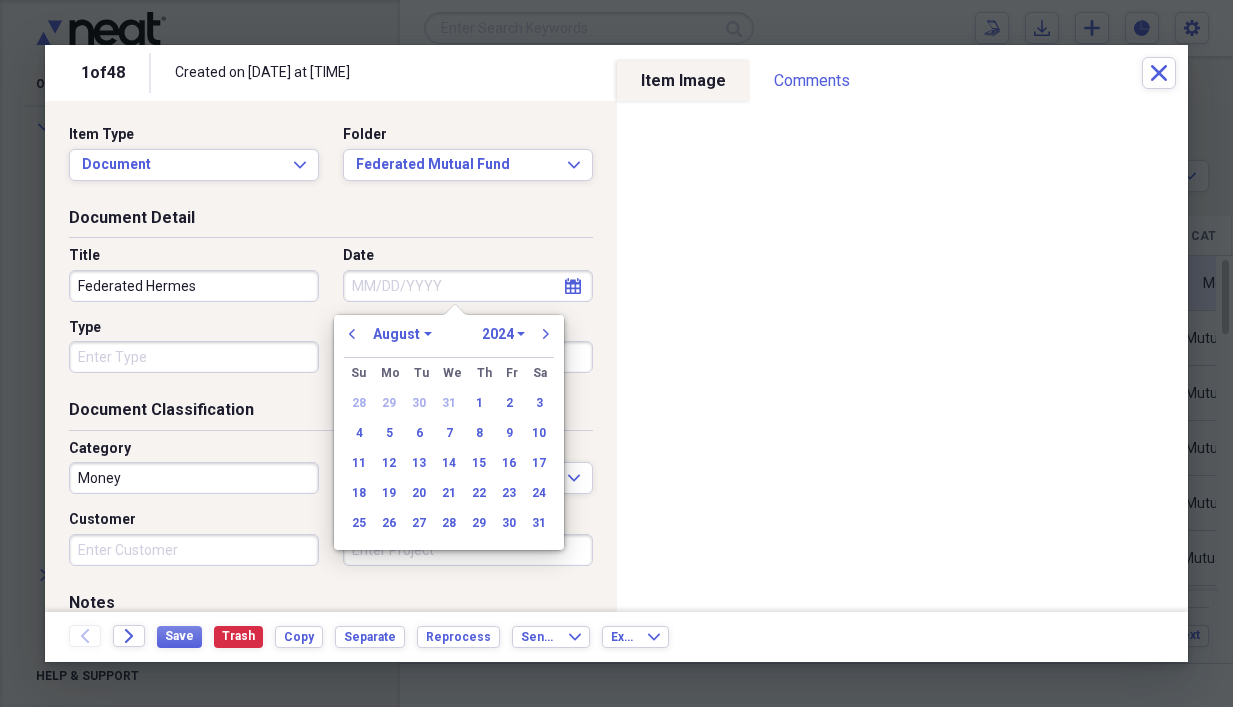 click on "January February March April May June July August September October November December" at bounding box center (402, 334) 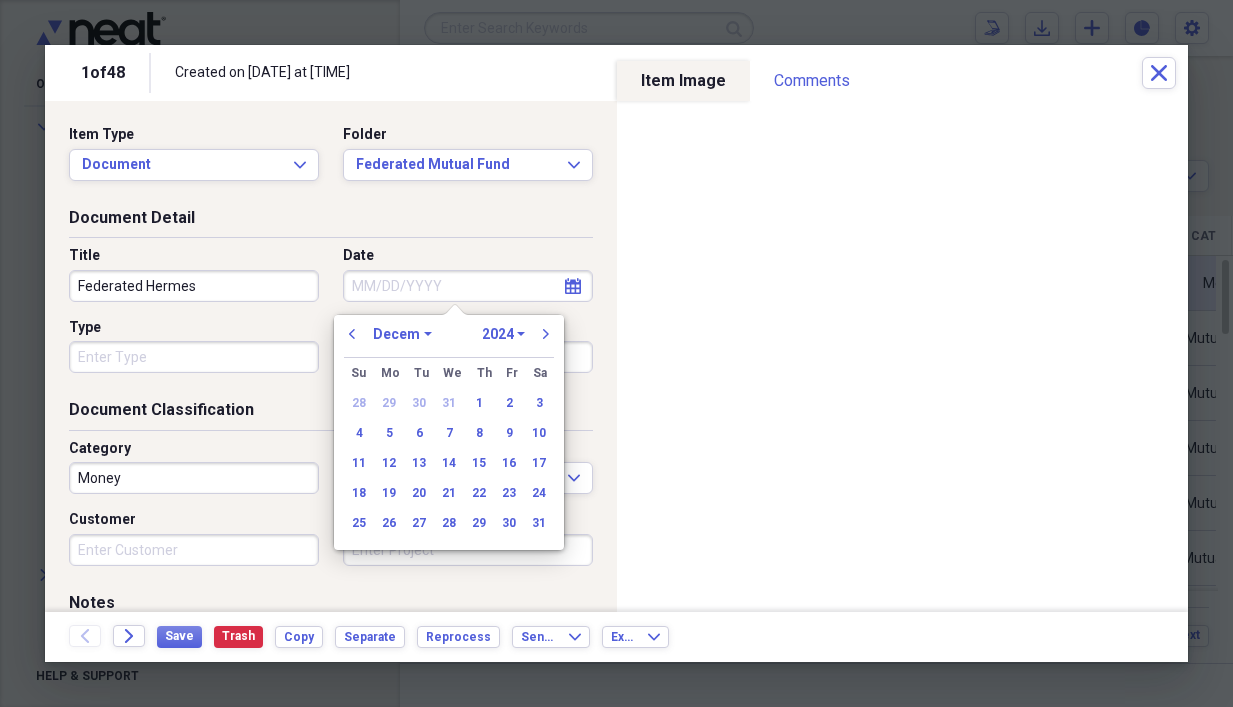 click on "January February March April May June July August September October November December" at bounding box center (402, 334) 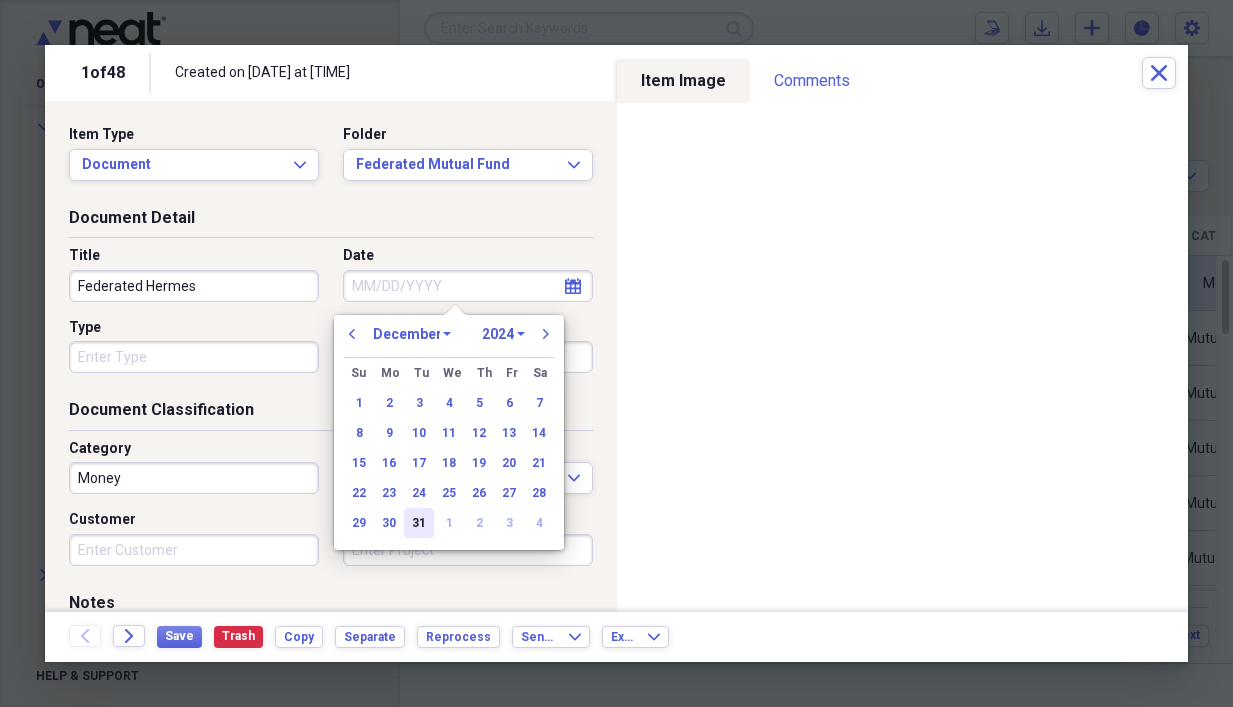 click on "31" at bounding box center [419, 523] 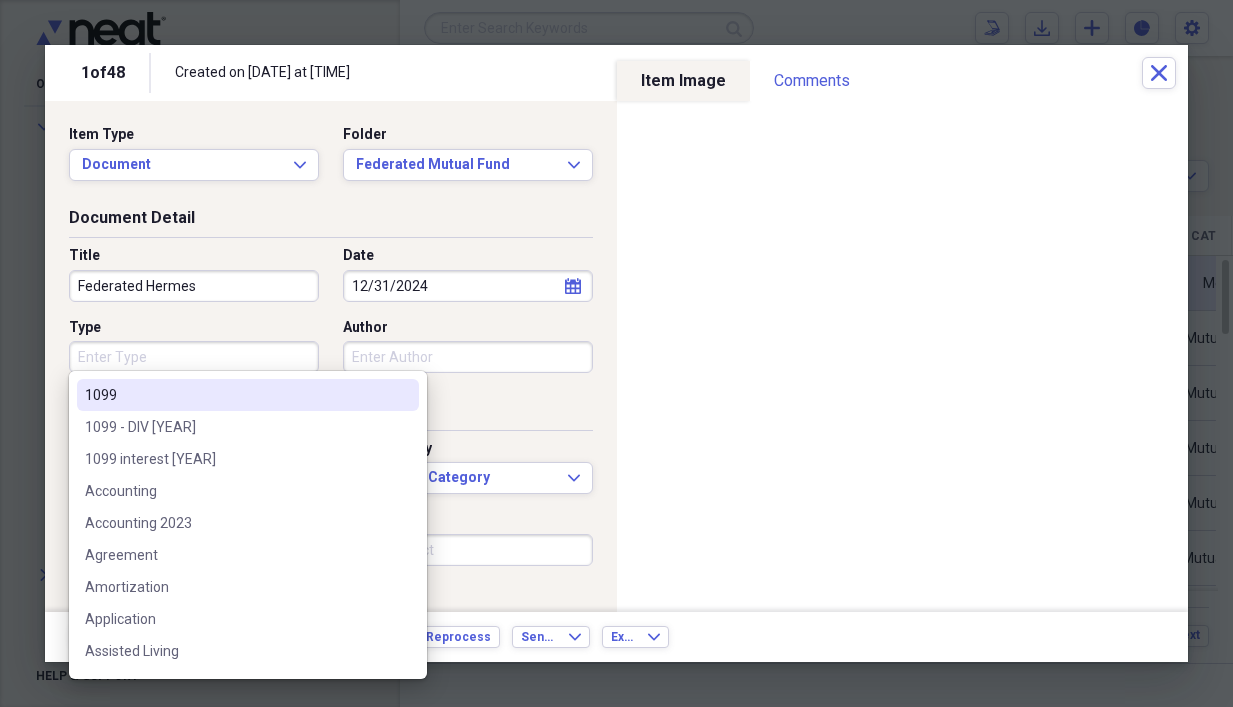 click on "Type" at bounding box center [194, 357] 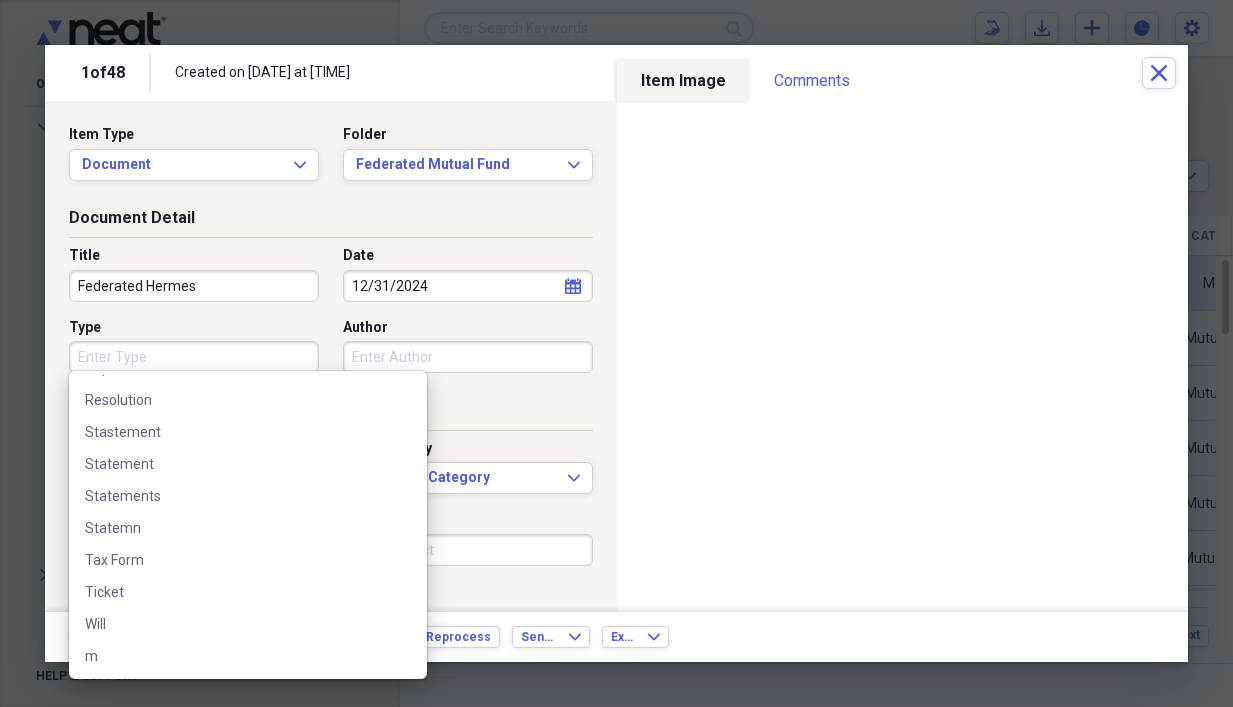 scroll, scrollTop: 1788, scrollLeft: 0, axis: vertical 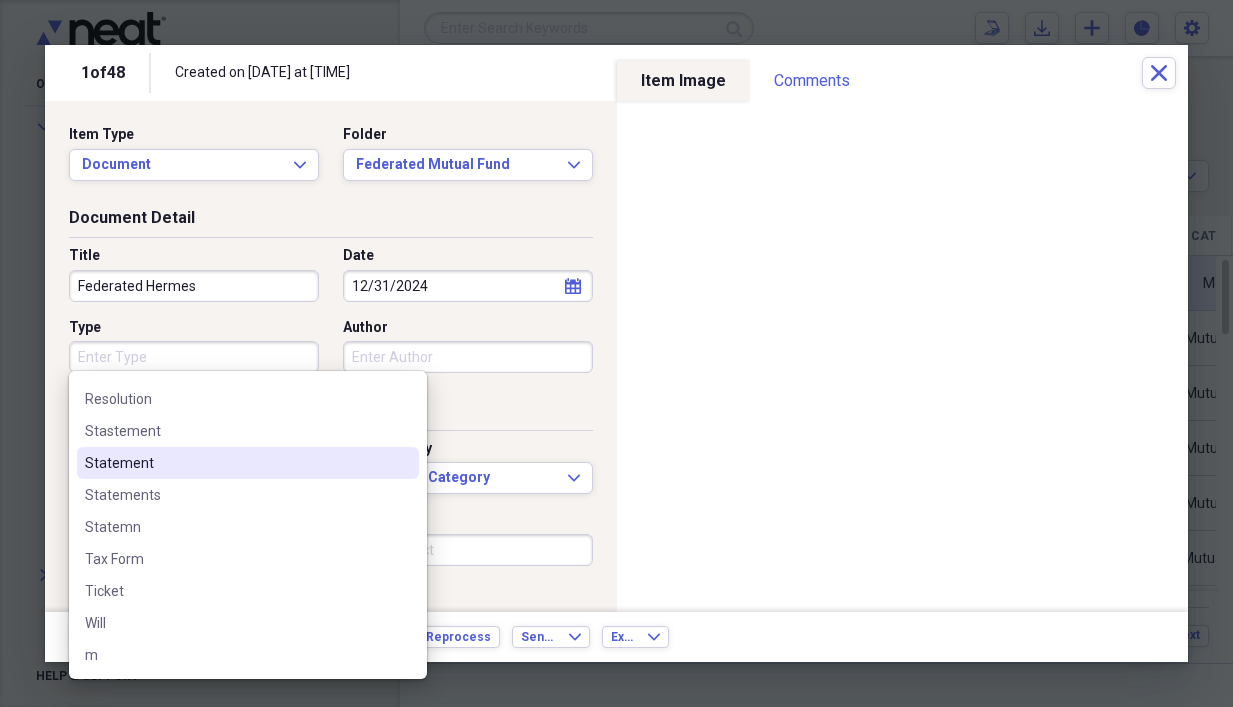 click on "Statement" at bounding box center (236, 463) 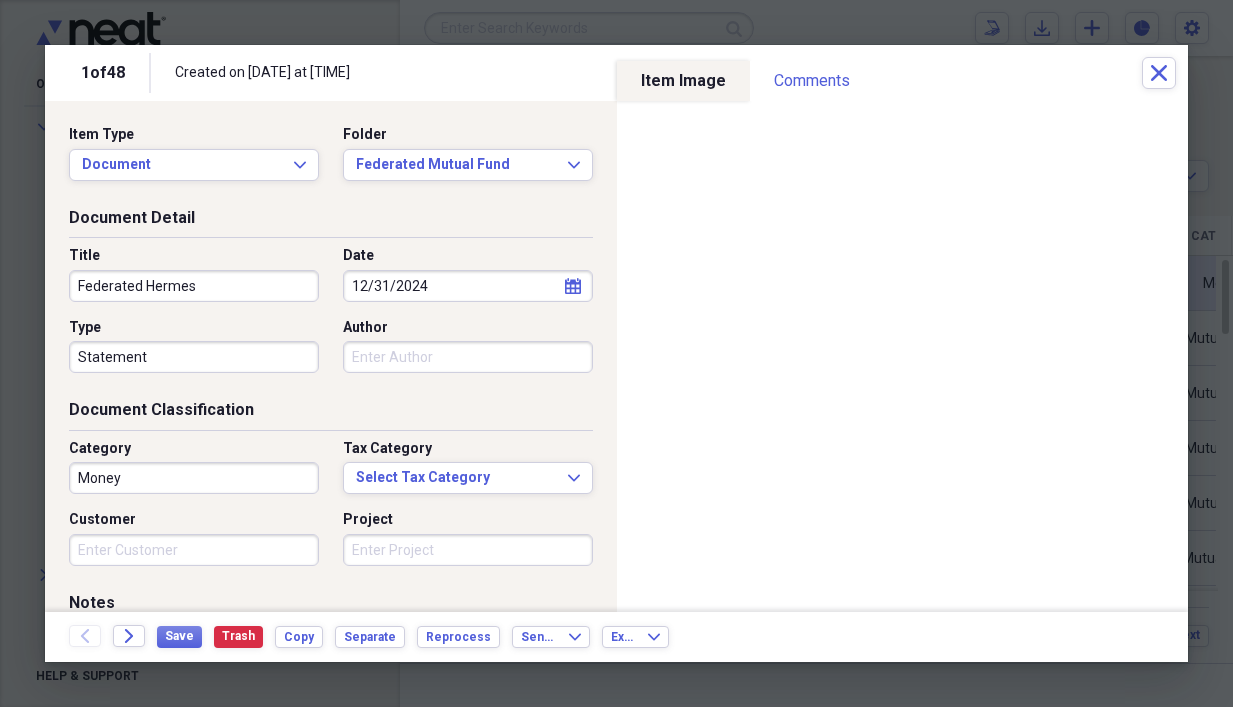 click on "Money" at bounding box center [194, 478] 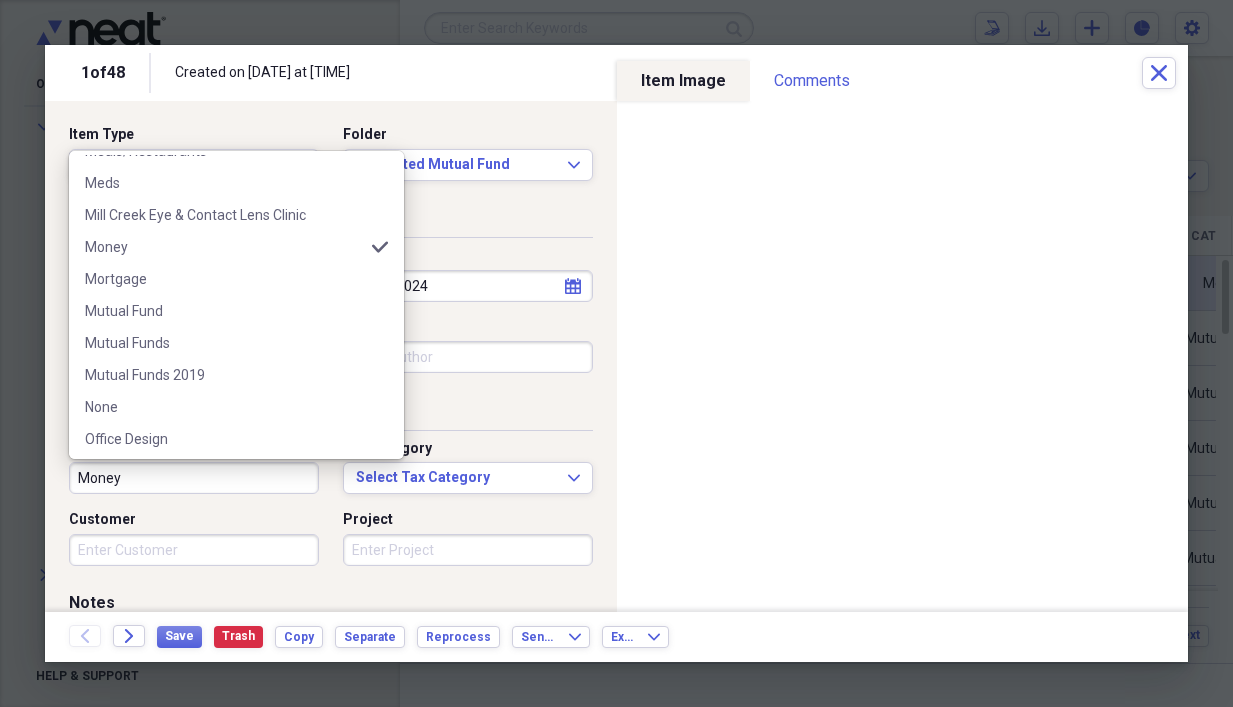 scroll, scrollTop: 2200, scrollLeft: 0, axis: vertical 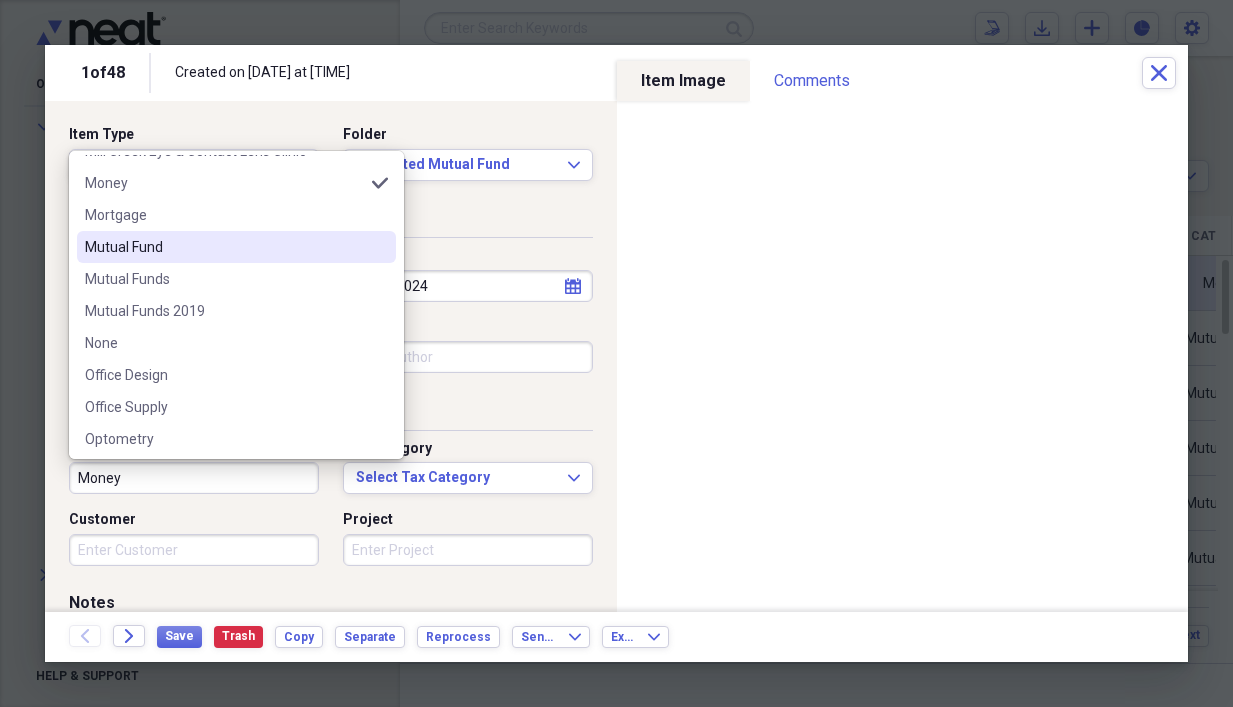 click on "Mutual Fund" at bounding box center [224, 247] 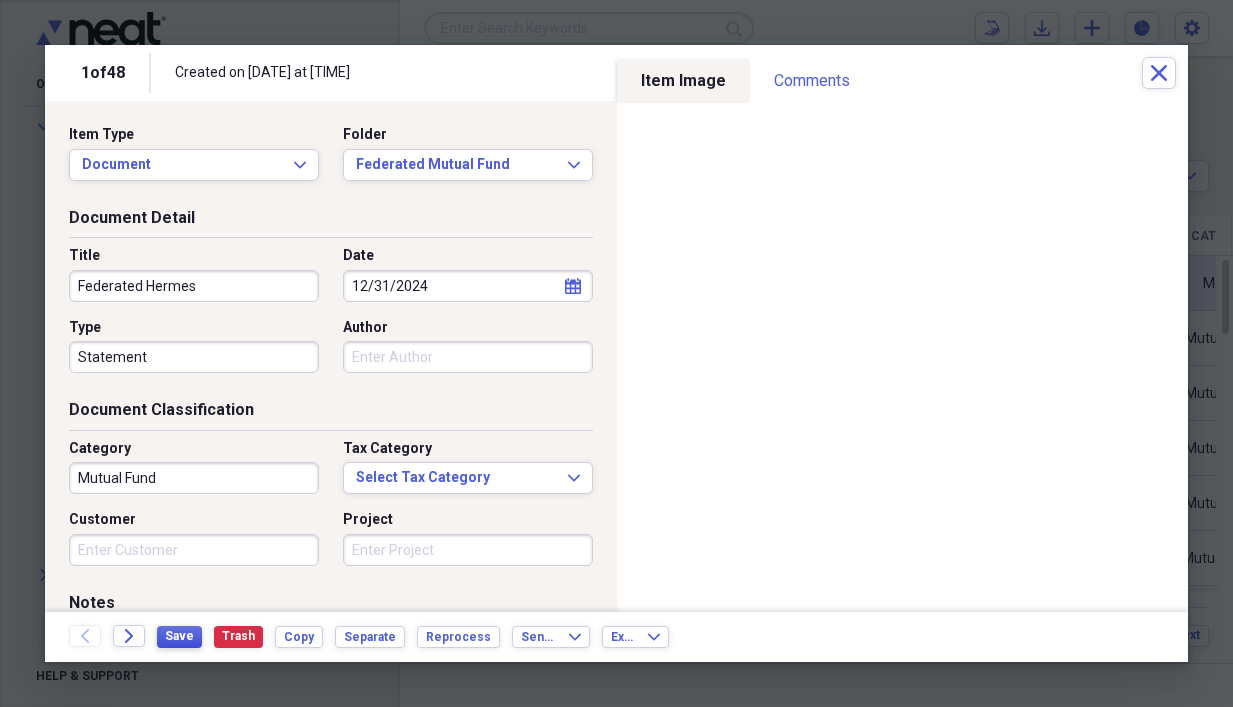 click on "Save" at bounding box center [179, 637] 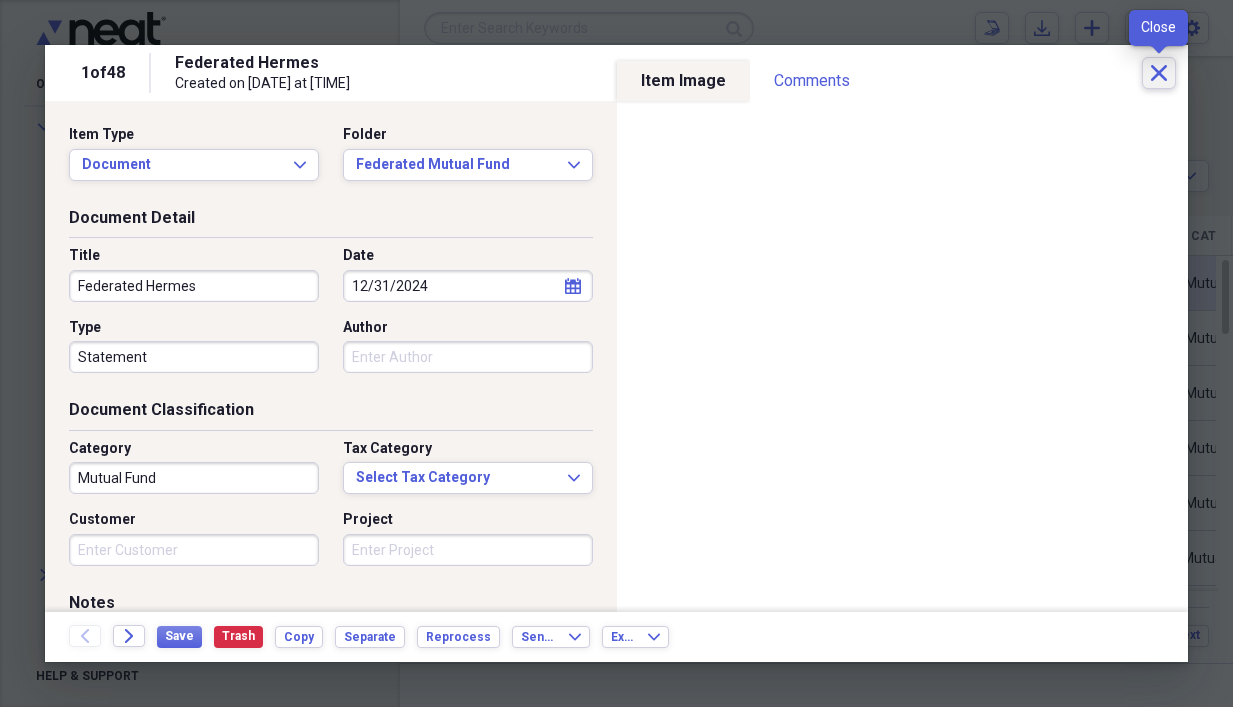 click on "Close" 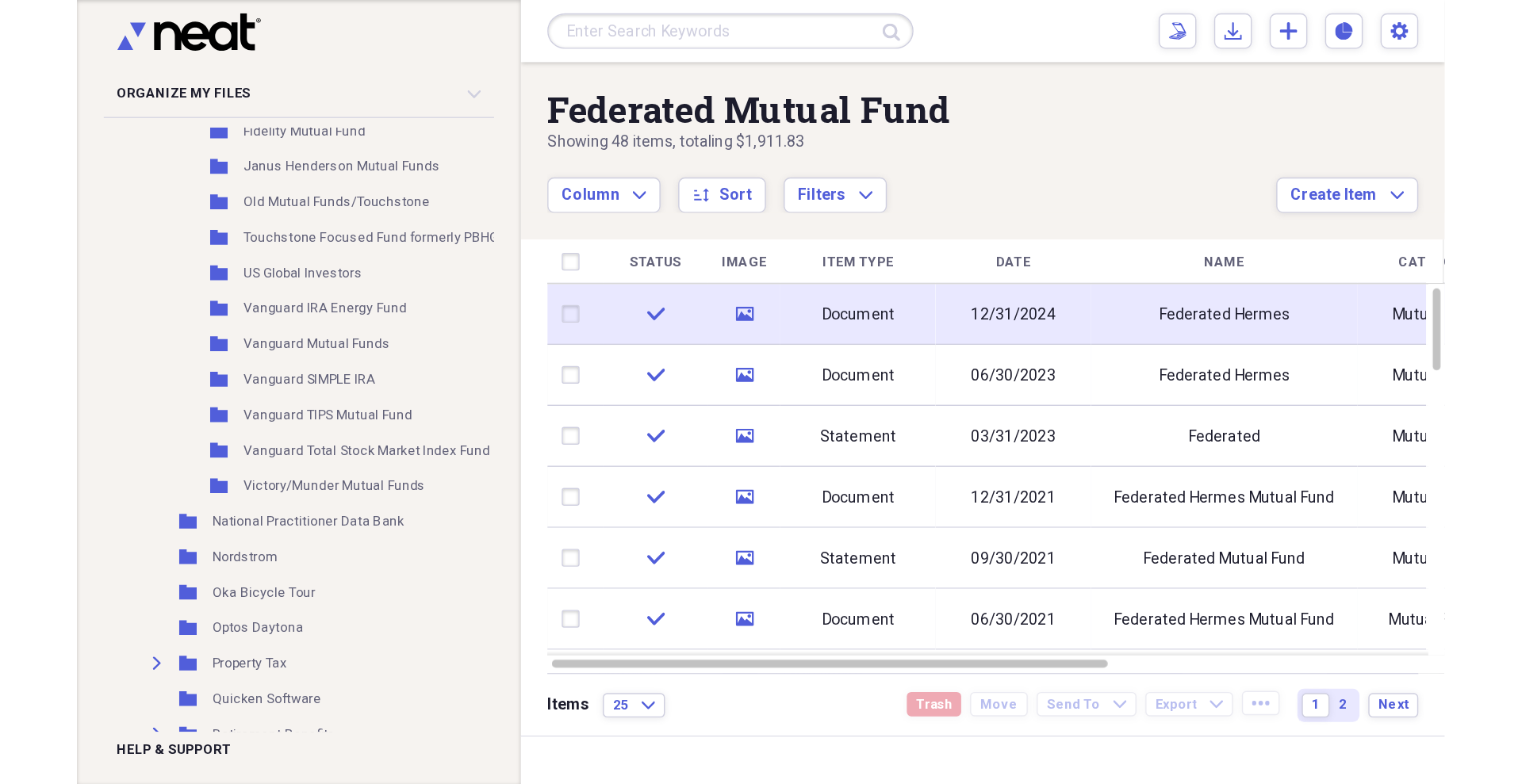 scroll, scrollTop: 2411, scrollLeft: 0, axis: vertical 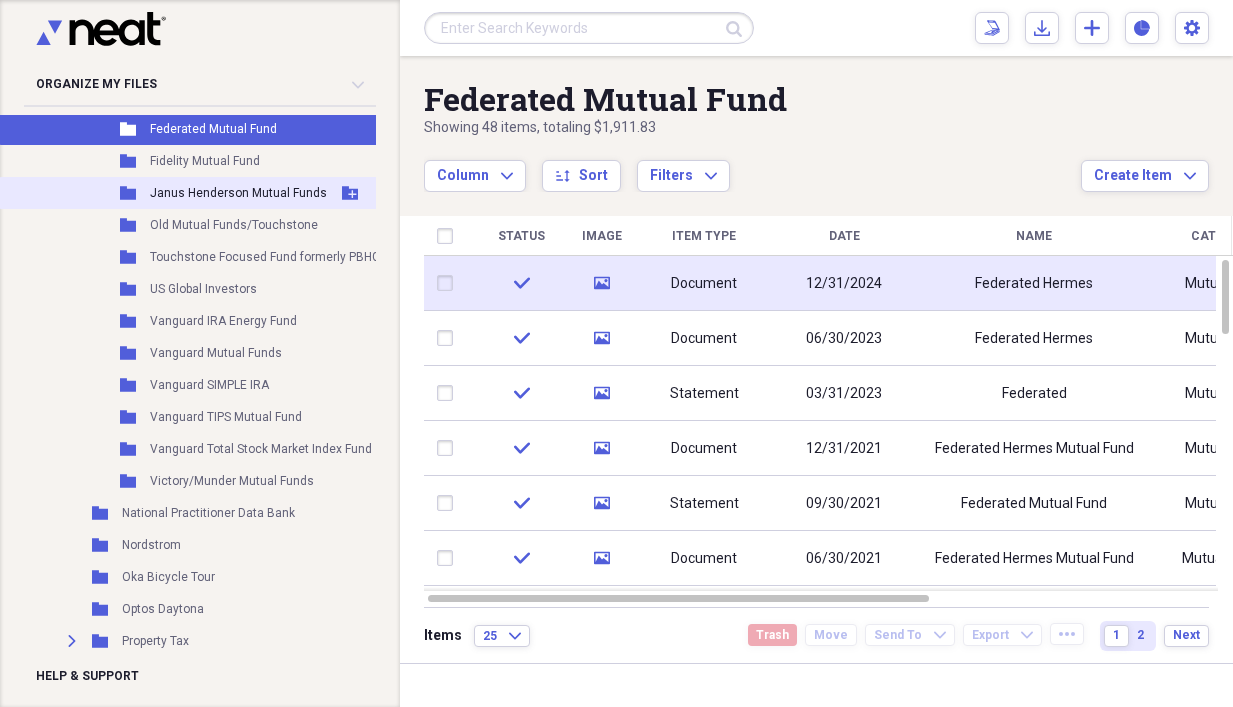click on "Folder Janus Henderson Mutual Funds Add Folder" at bounding box center [271, 193] 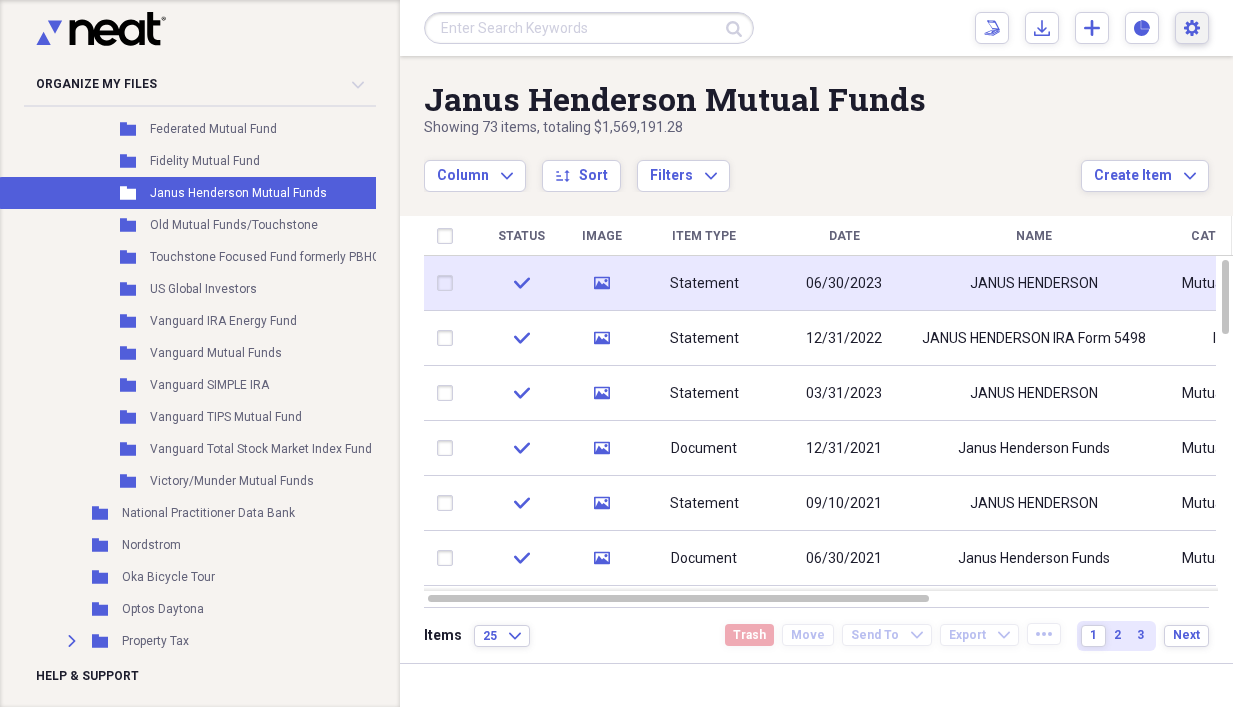 click on "Settings" 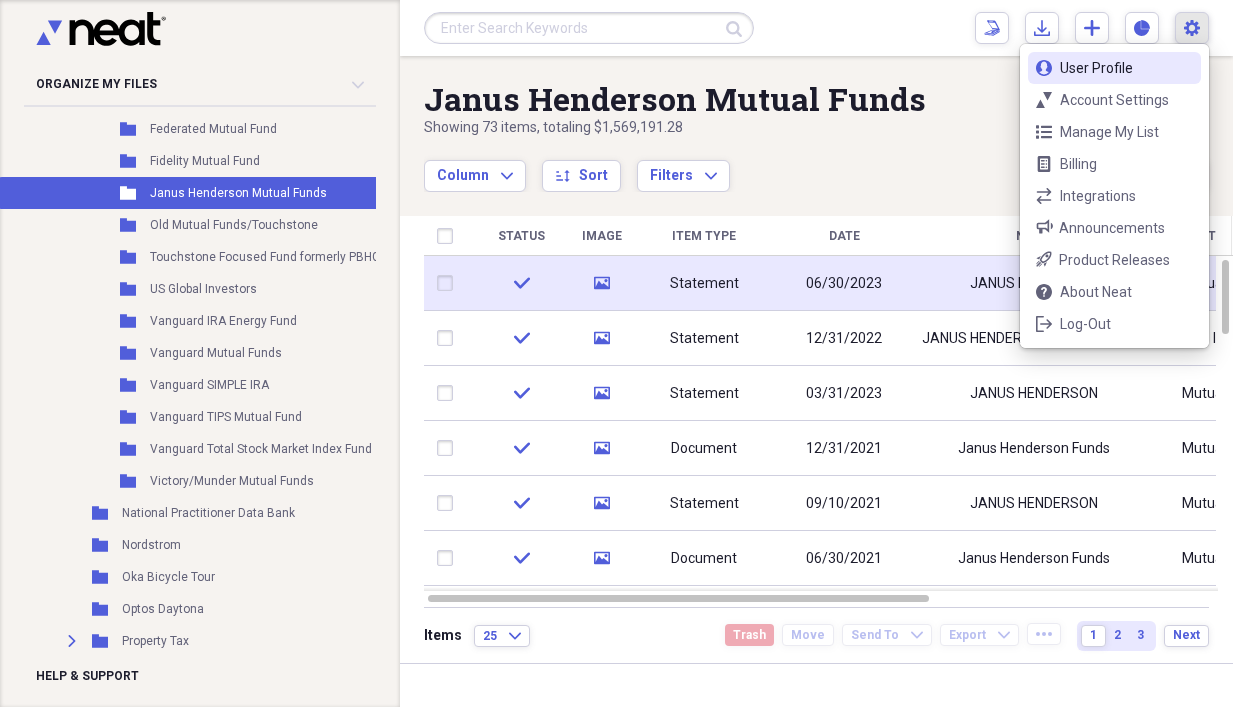 click on "Submit Scan Scan Import Import Add Create Expand Reports Reports Settings Fred Expand" at bounding box center (816, 28) 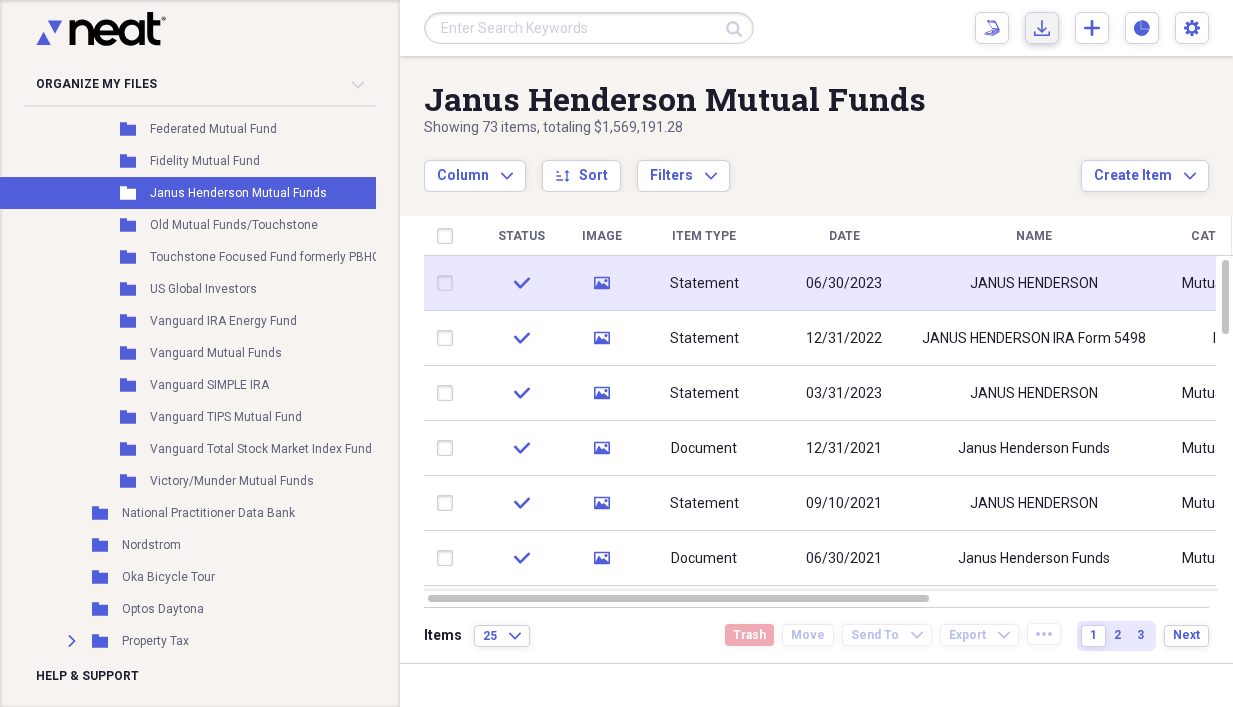 click on "Import Import" at bounding box center [1042, 28] 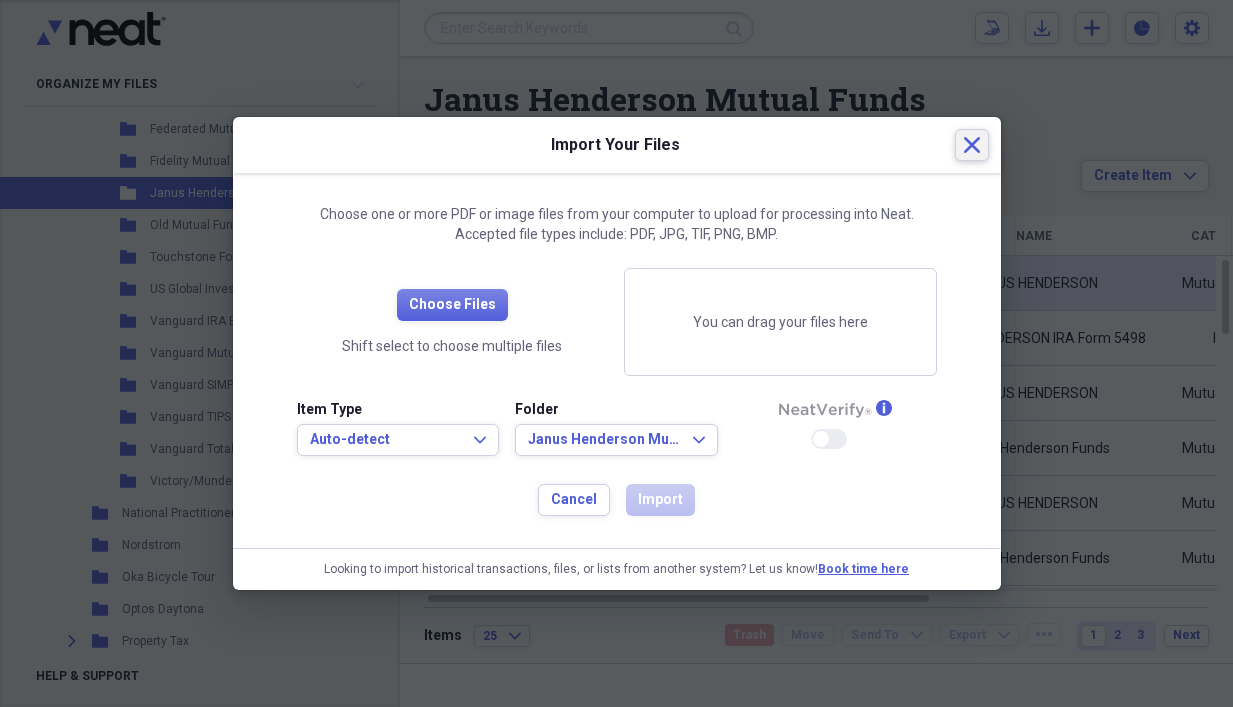 click on "Close" at bounding box center (972, 145) 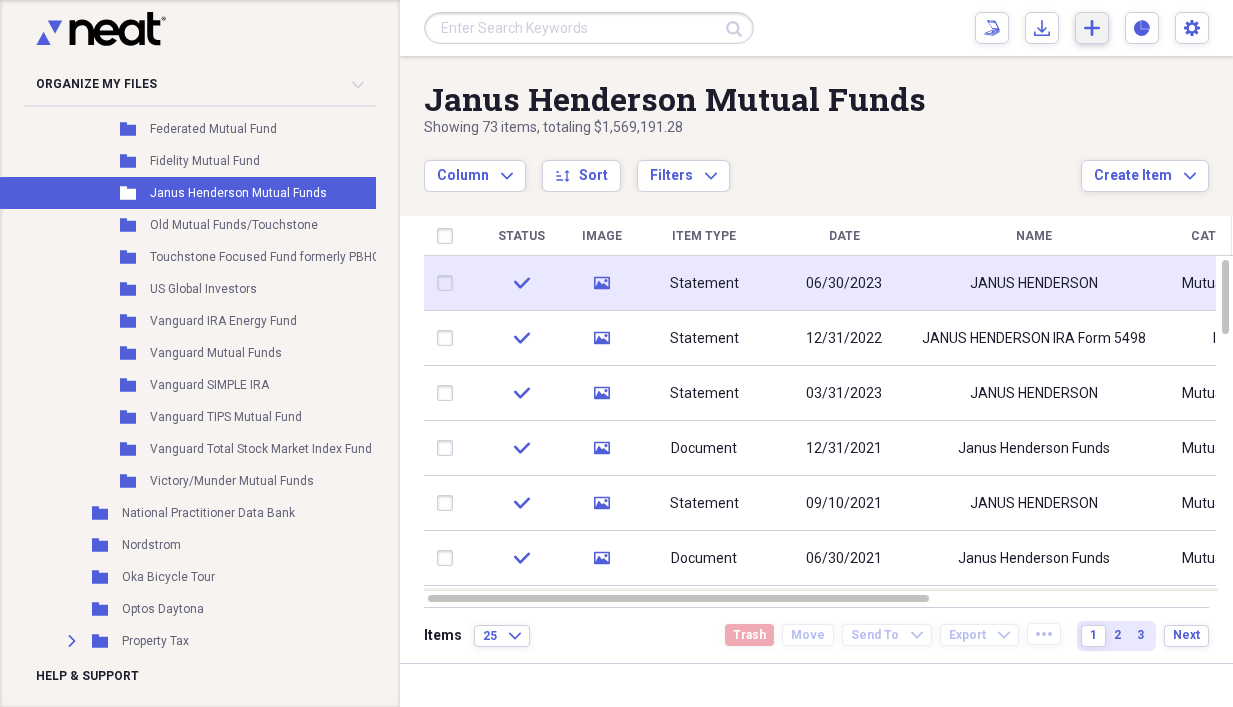 click on "Add Create Expand" at bounding box center (1092, 28) 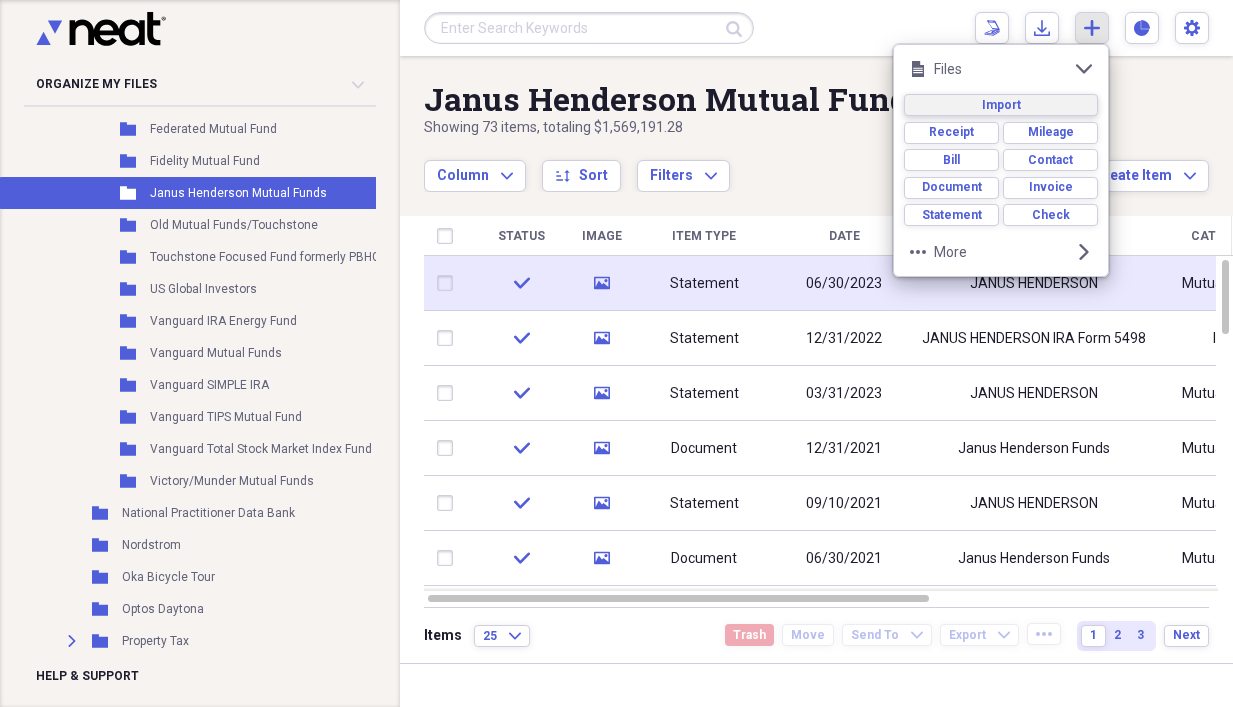 click on "Import" at bounding box center (1001, 105) 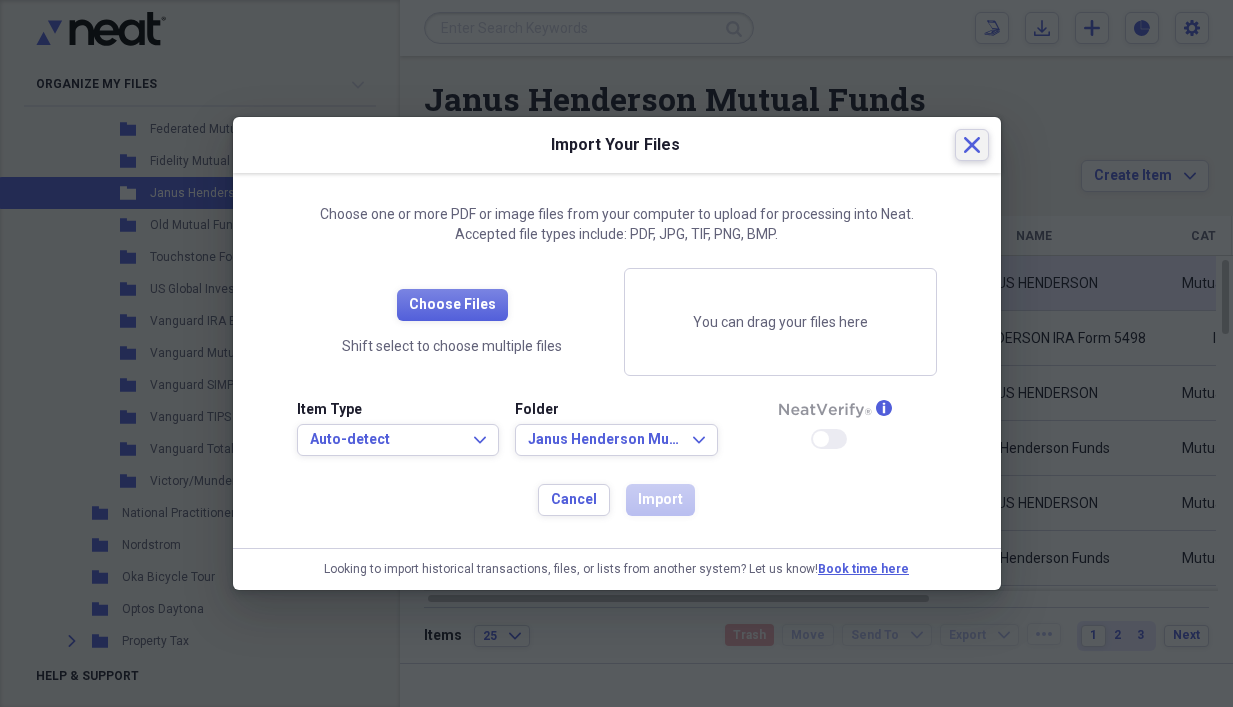 click 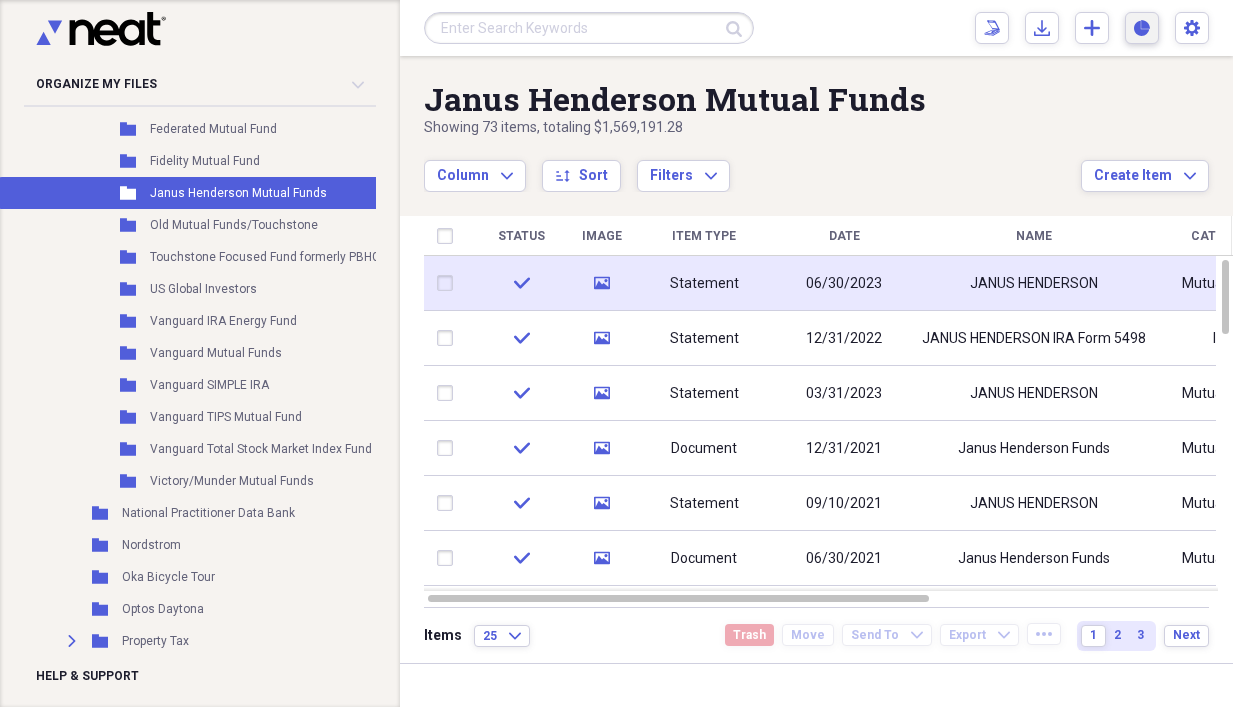 click on "Reports" 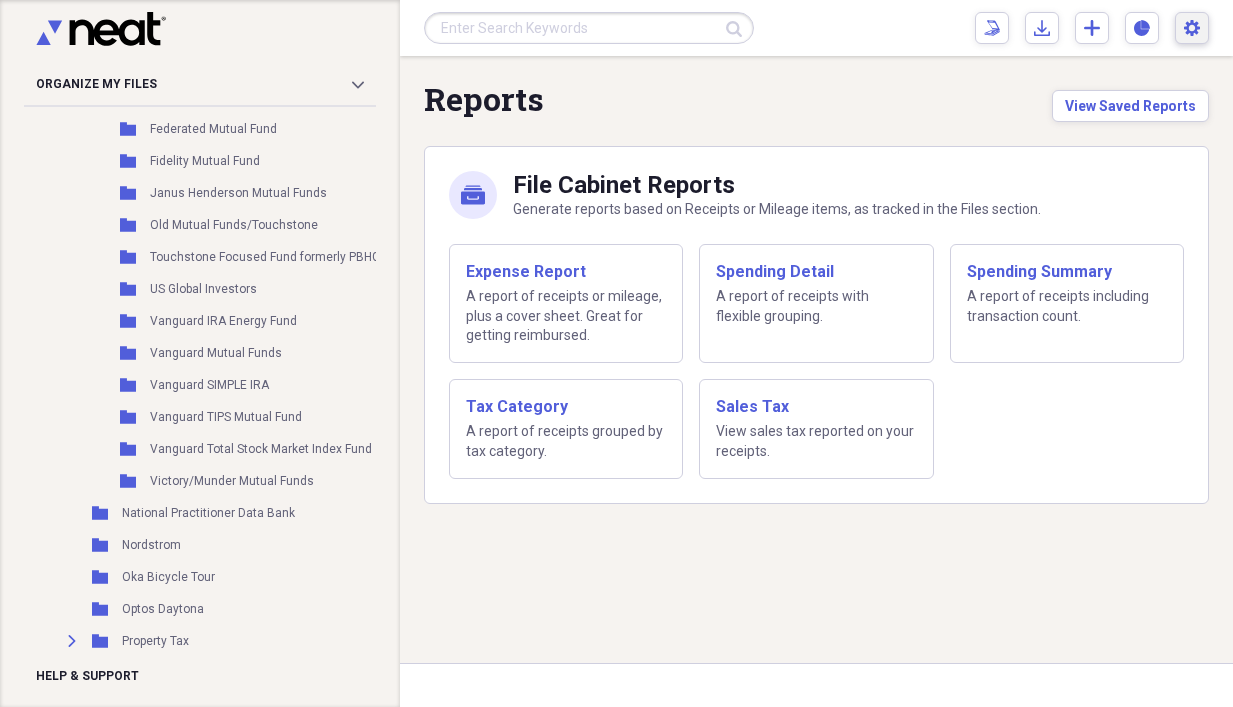 click on "Settings" 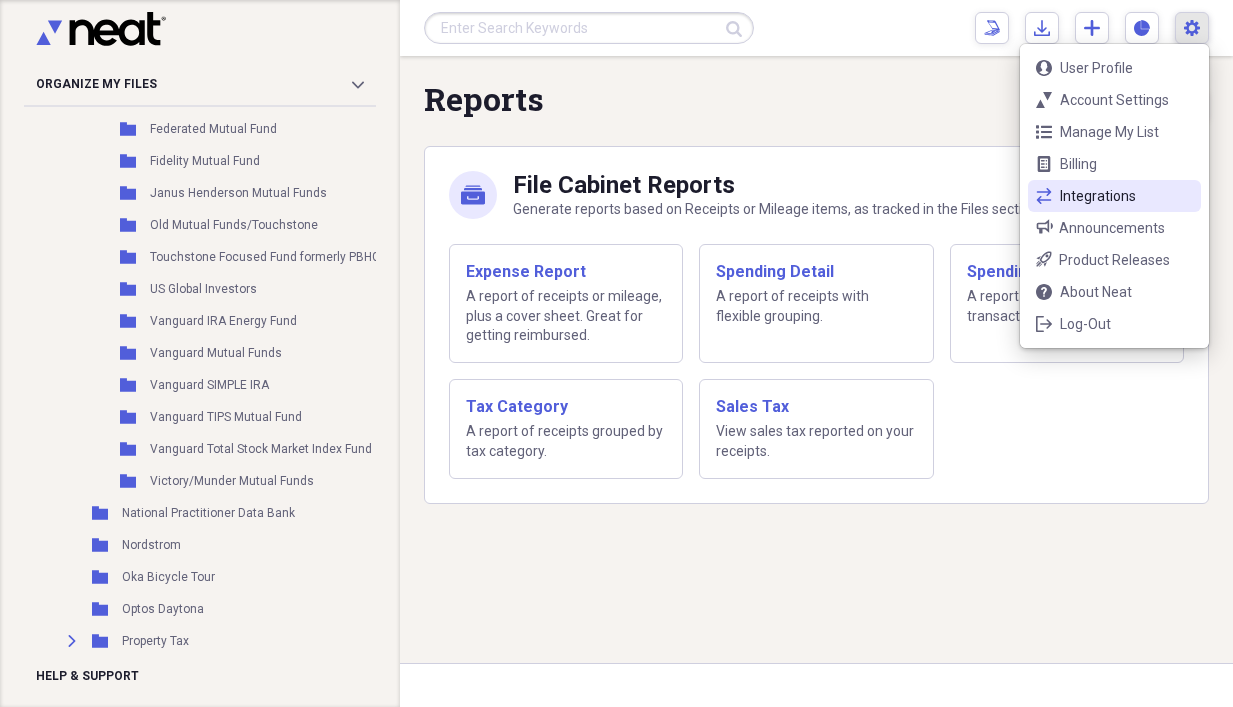click on "Reports View Saved Reports" at bounding box center (816, 101) 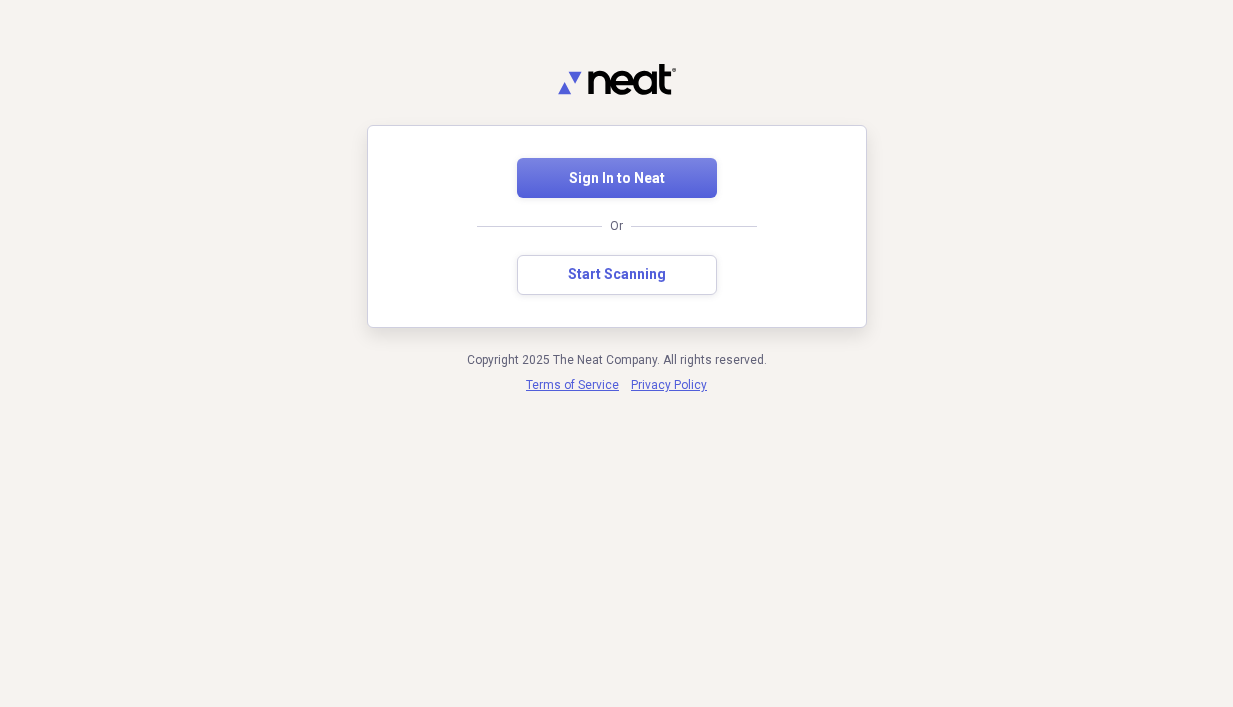 scroll, scrollTop: 0, scrollLeft: 0, axis: both 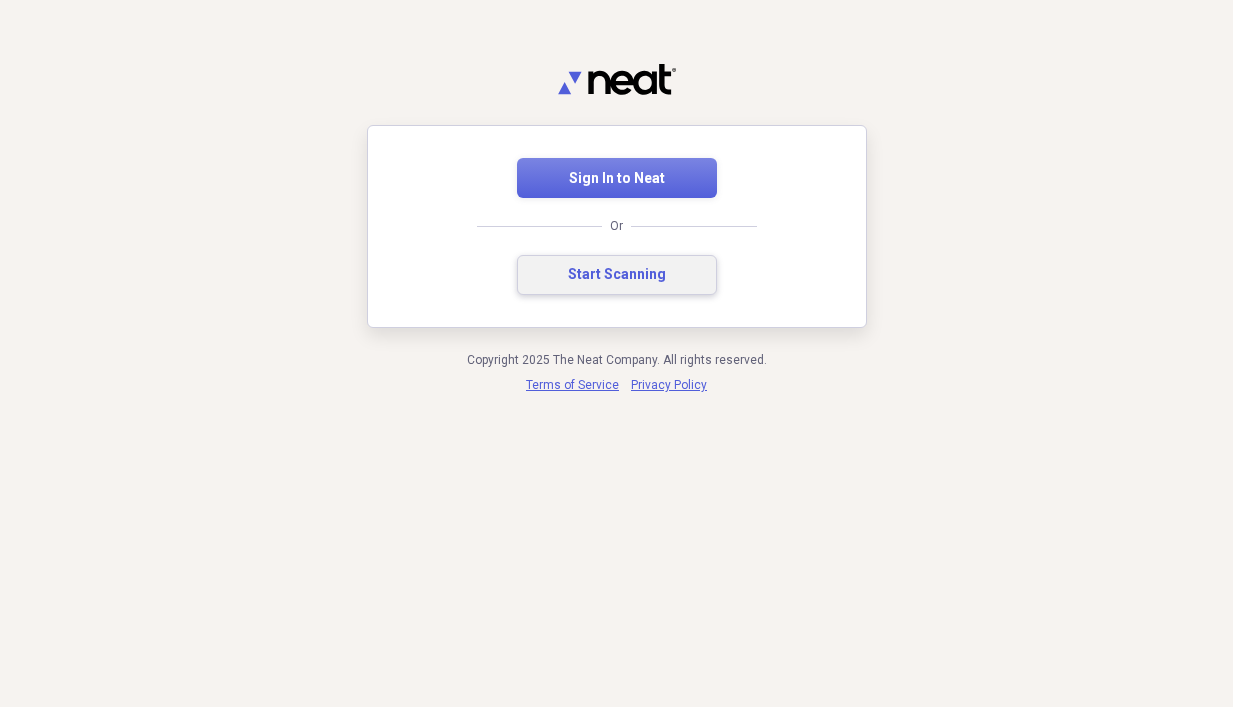 click on "Start Scanning" at bounding box center (617, 275) 